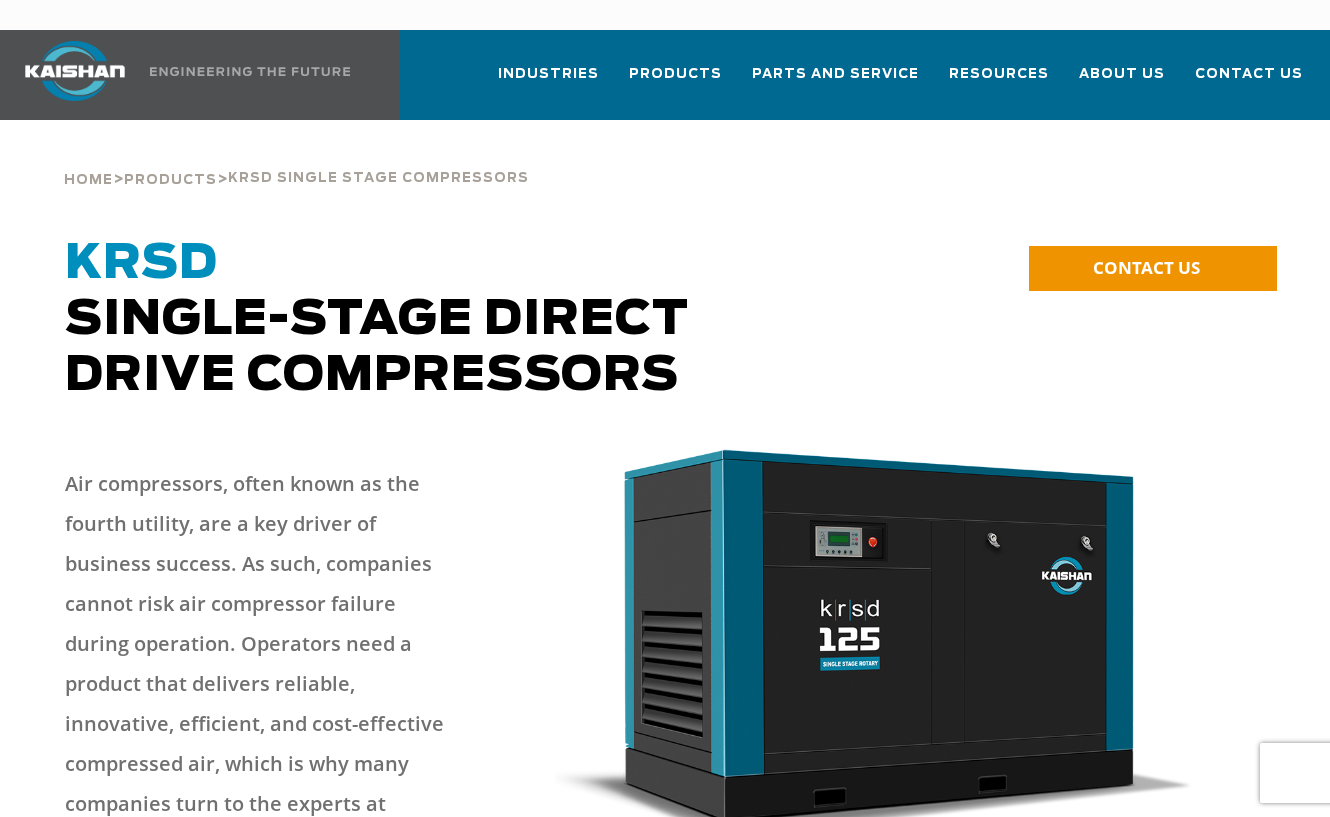 scroll, scrollTop: 0, scrollLeft: 0, axis: both 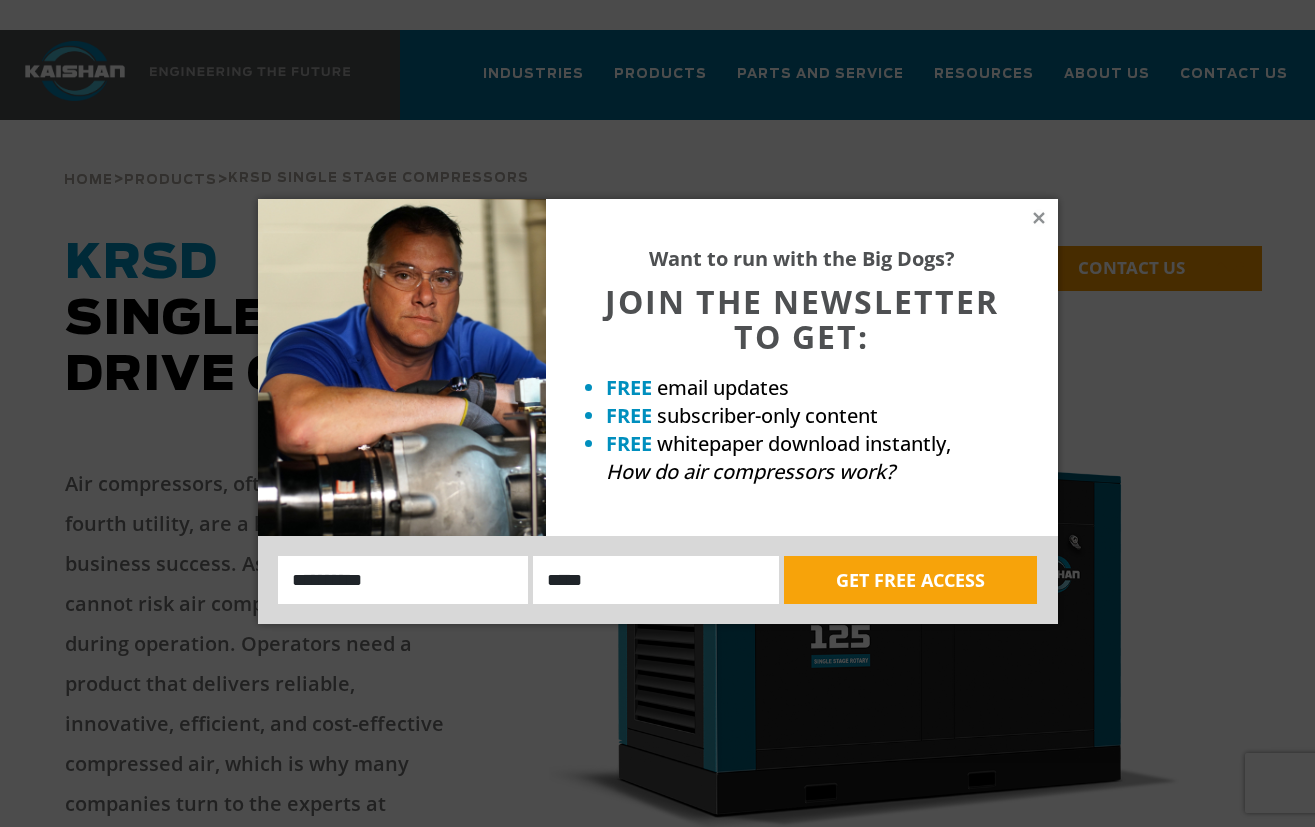 click on "Want to run with the Big Dogs? JOIN THE NEWSLETTER TO GET: FREE   email updates FREE   subscriber-only content FREE   whitepaper download instantly, How do air compressors work? Name: Email GET FREE ACCESS" at bounding box center [657, 413] 